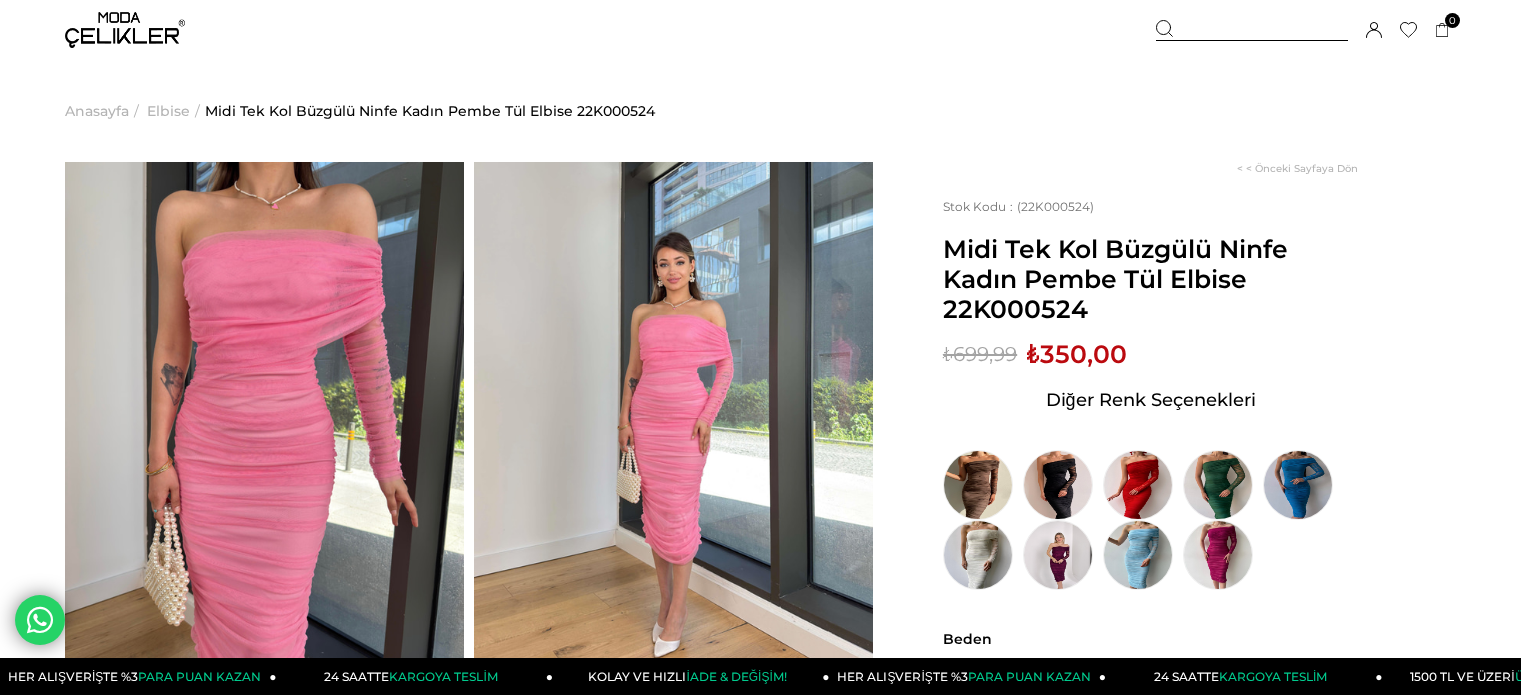 scroll, scrollTop: 122, scrollLeft: 0, axis: vertical 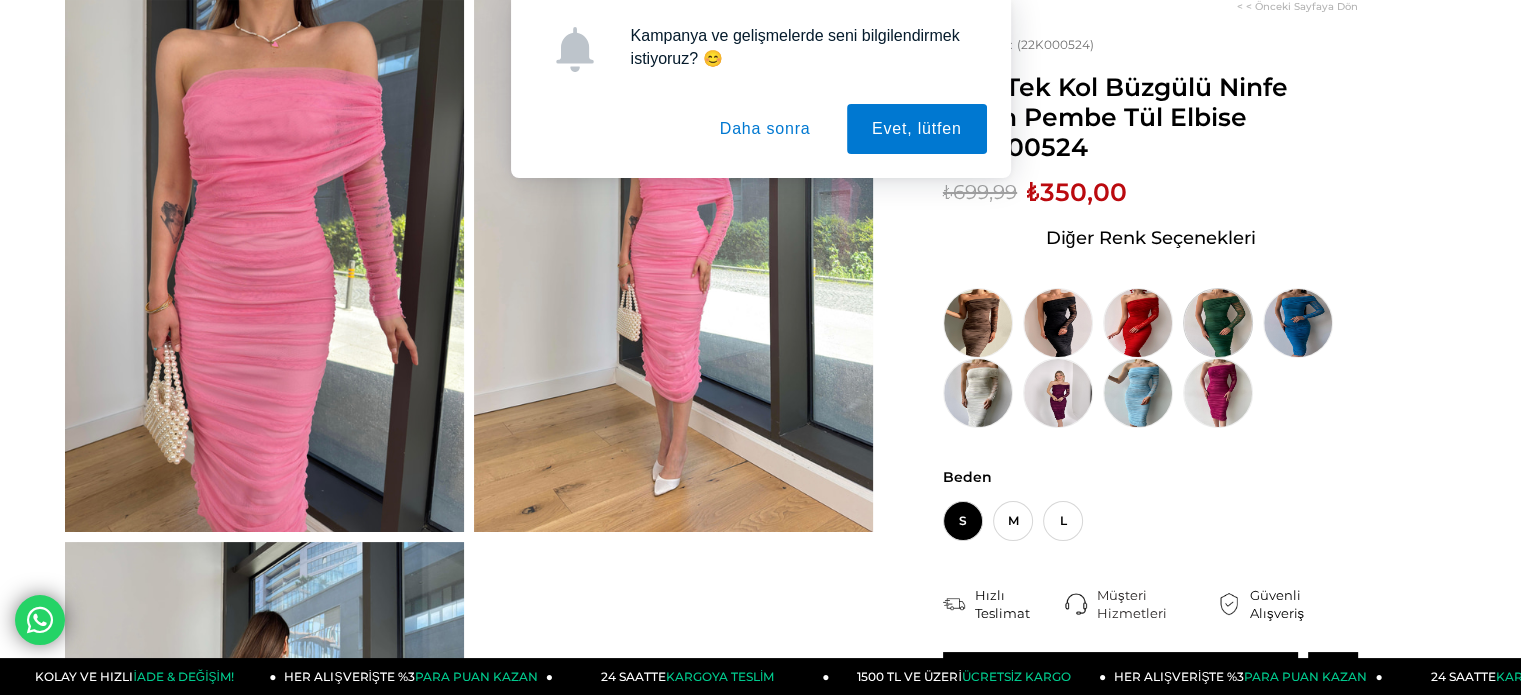 click at bounding box center [1218, 323] 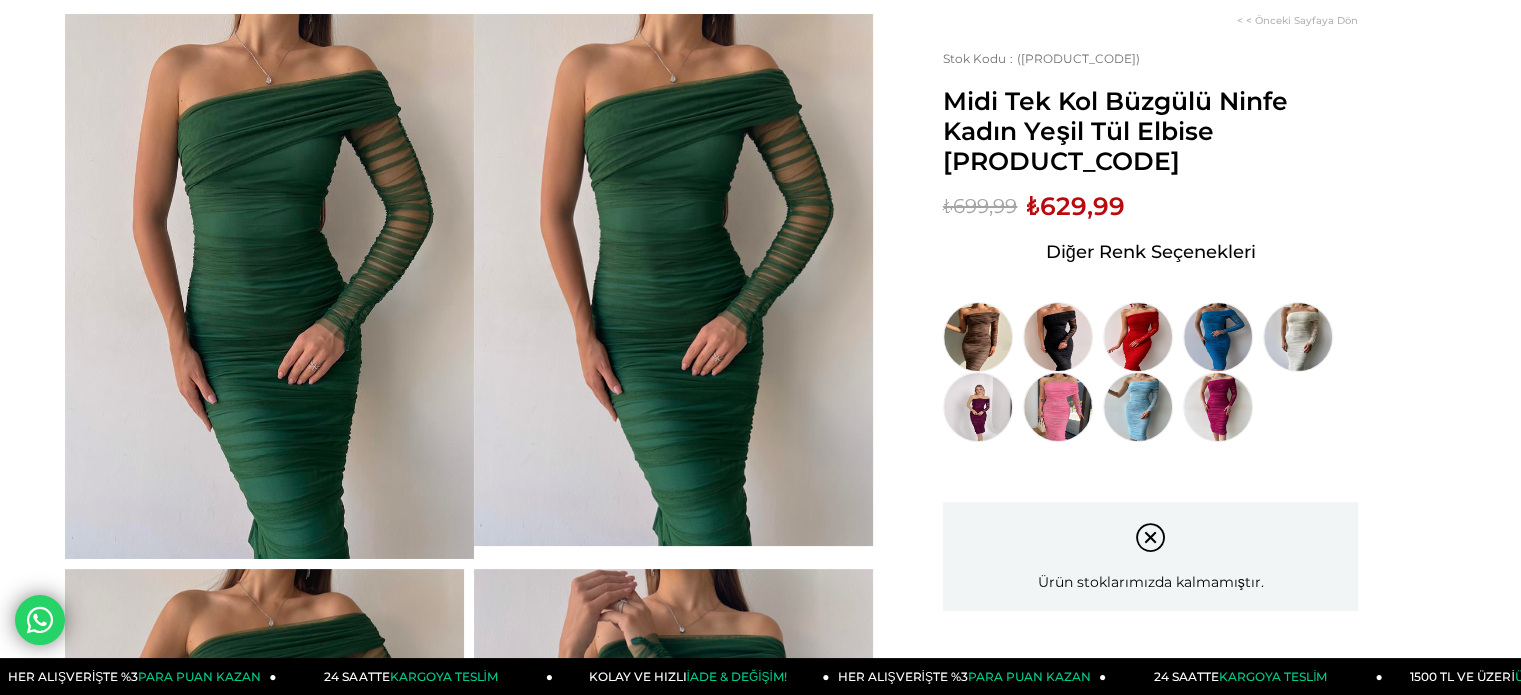 scroll, scrollTop: 0, scrollLeft: 0, axis: both 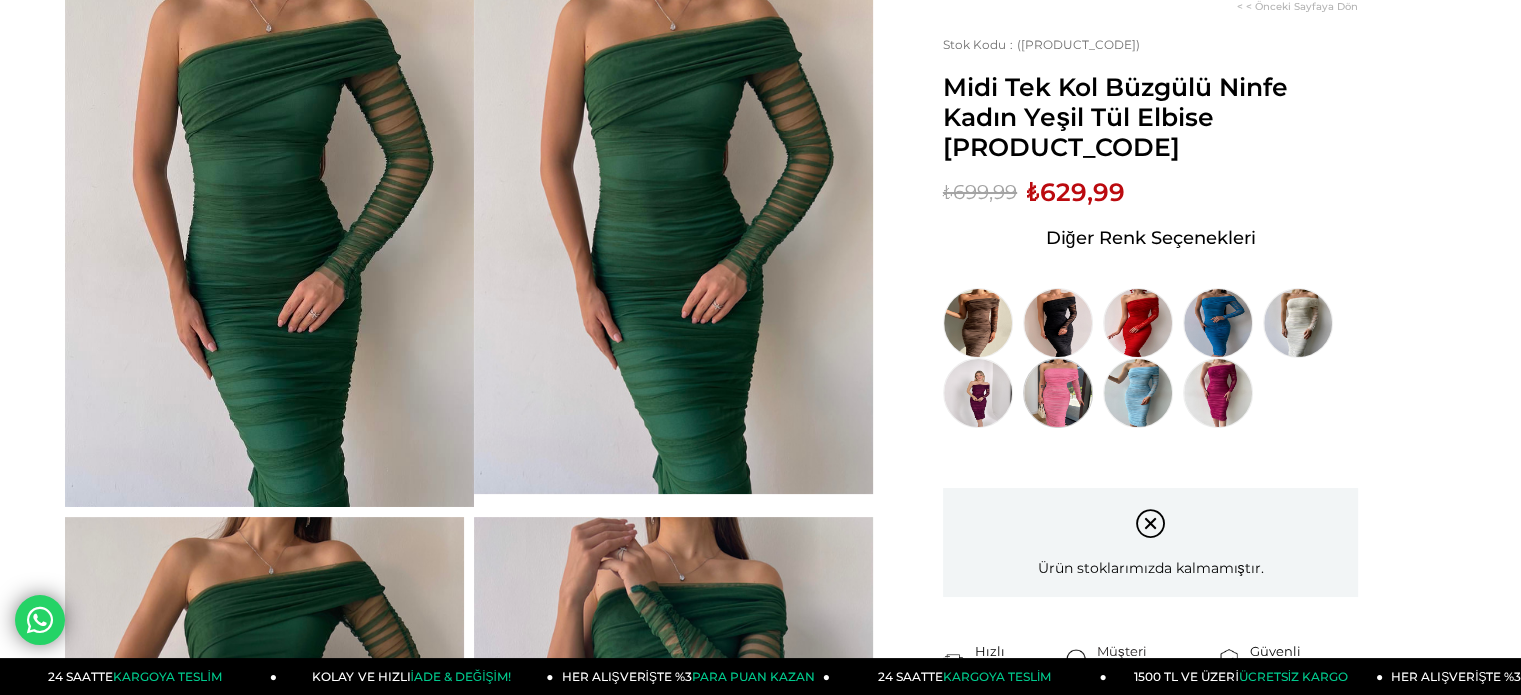 click at bounding box center [1058, 393] 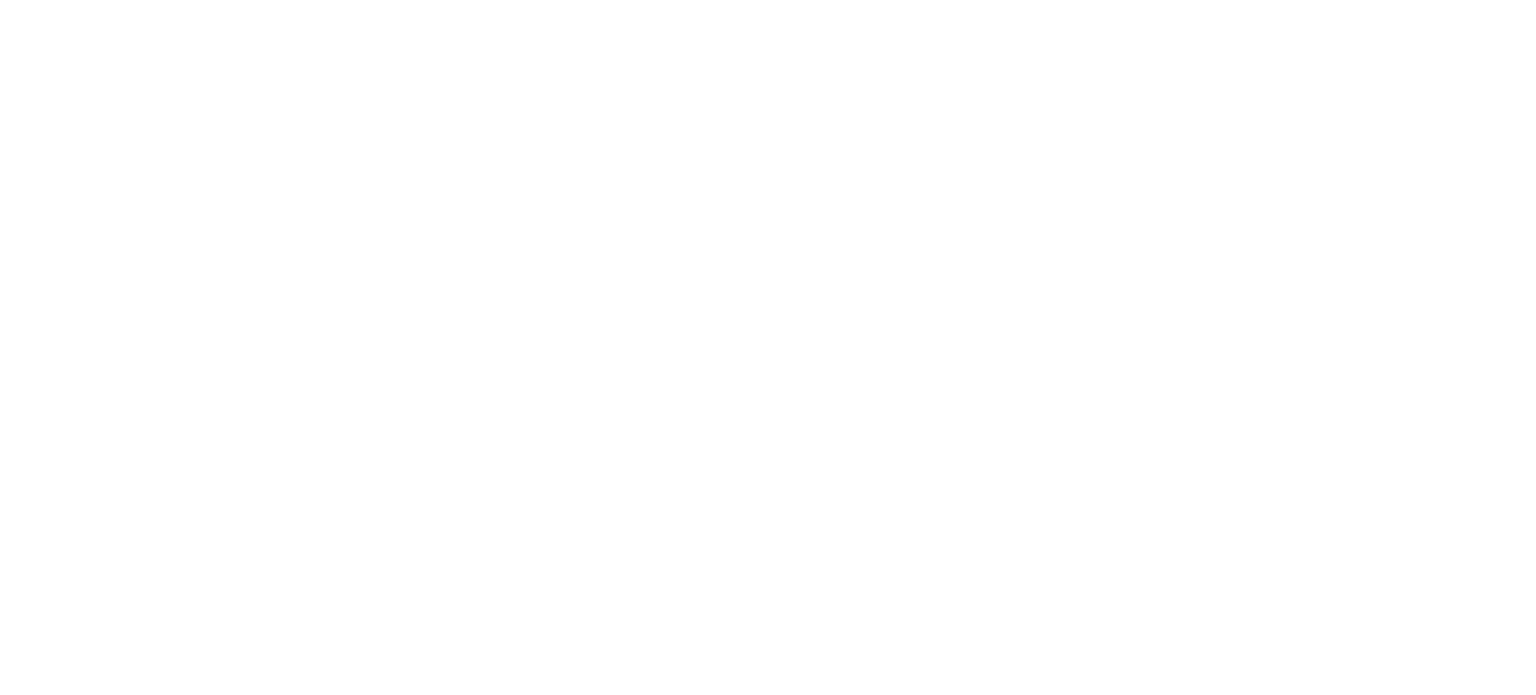 scroll, scrollTop: 0, scrollLeft: 0, axis: both 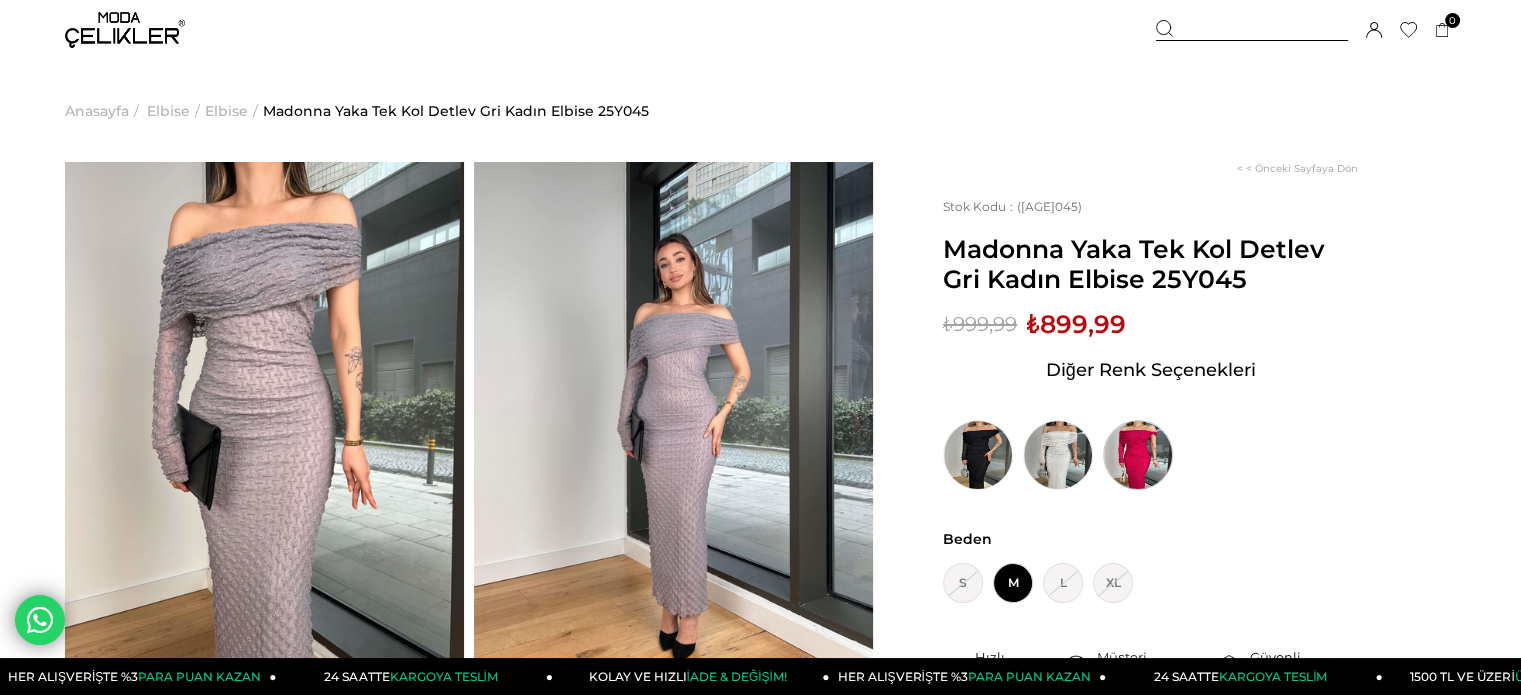 click at bounding box center (1138, 455) 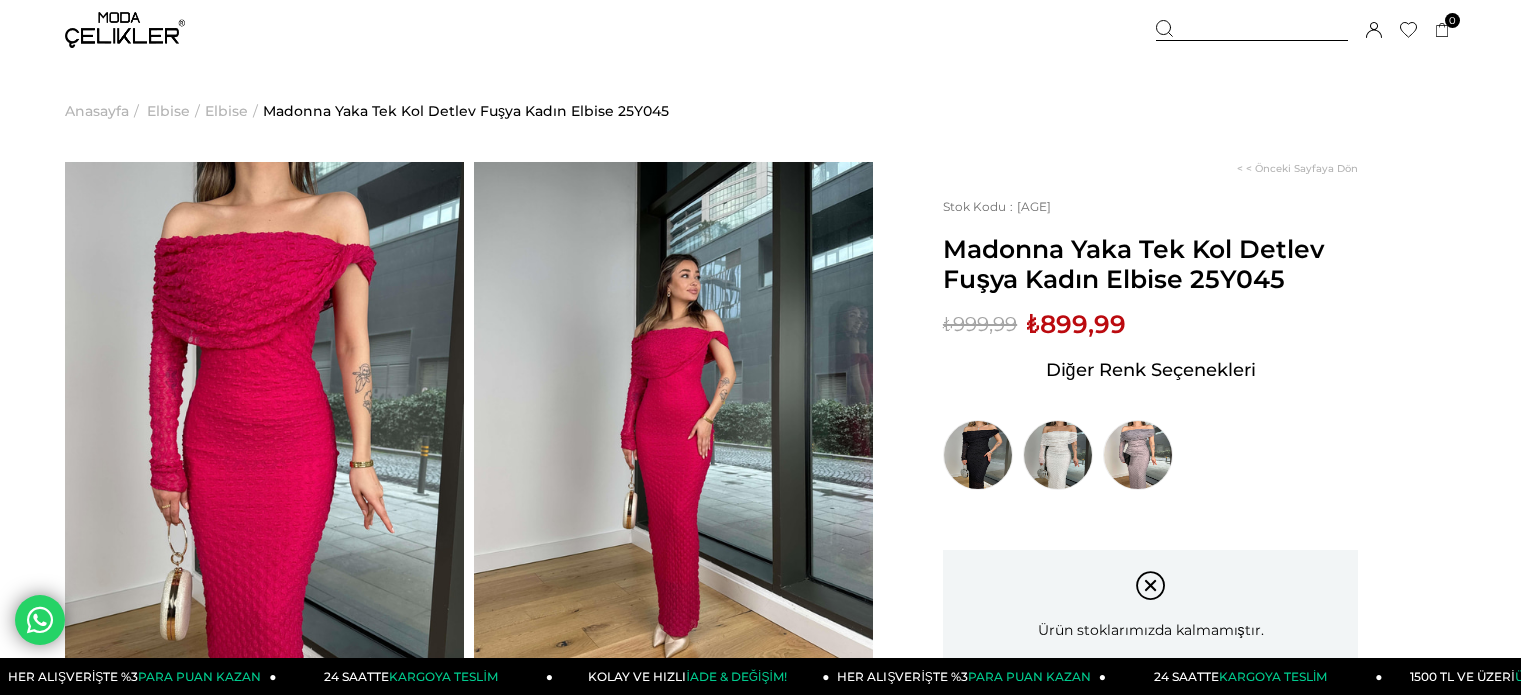 scroll, scrollTop: 0, scrollLeft: 0, axis: both 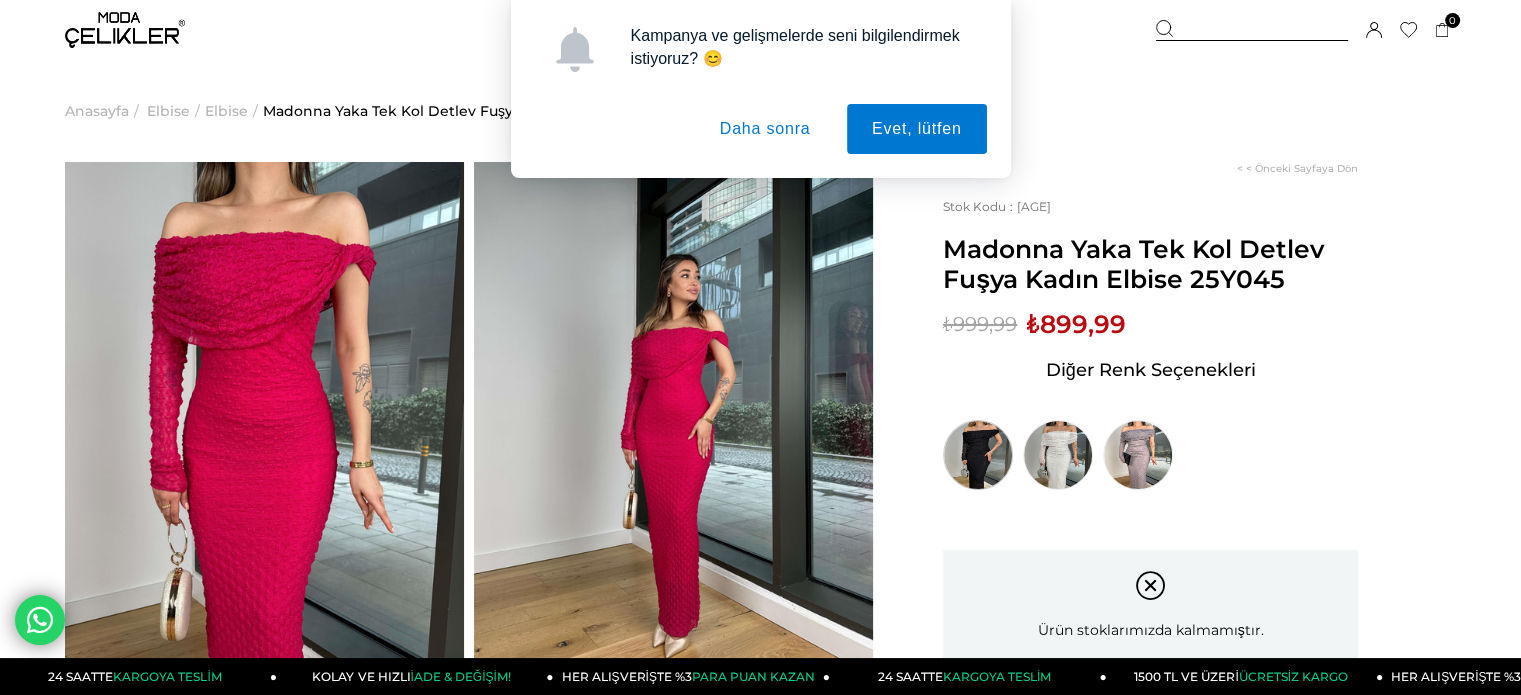 click at bounding box center [978, 455] 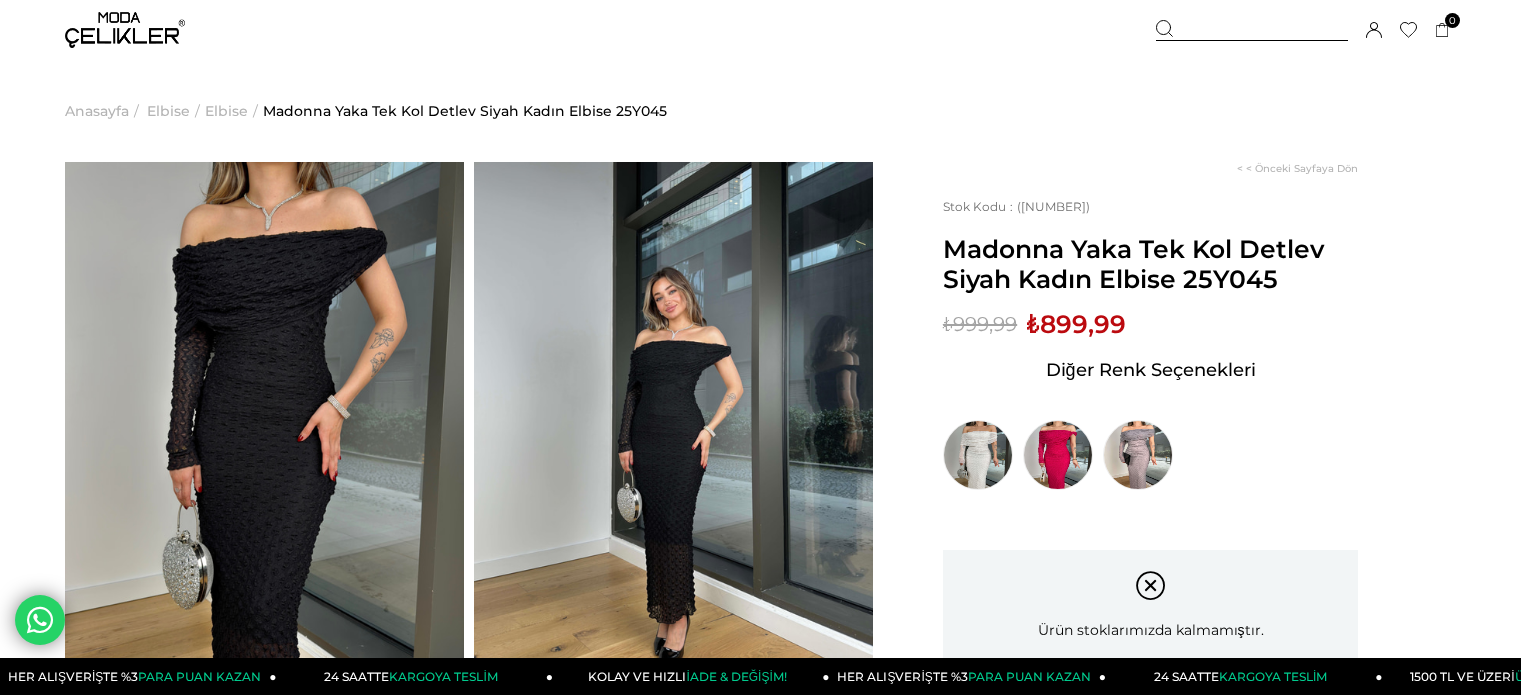 scroll, scrollTop: 0, scrollLeft: 0, axis: both 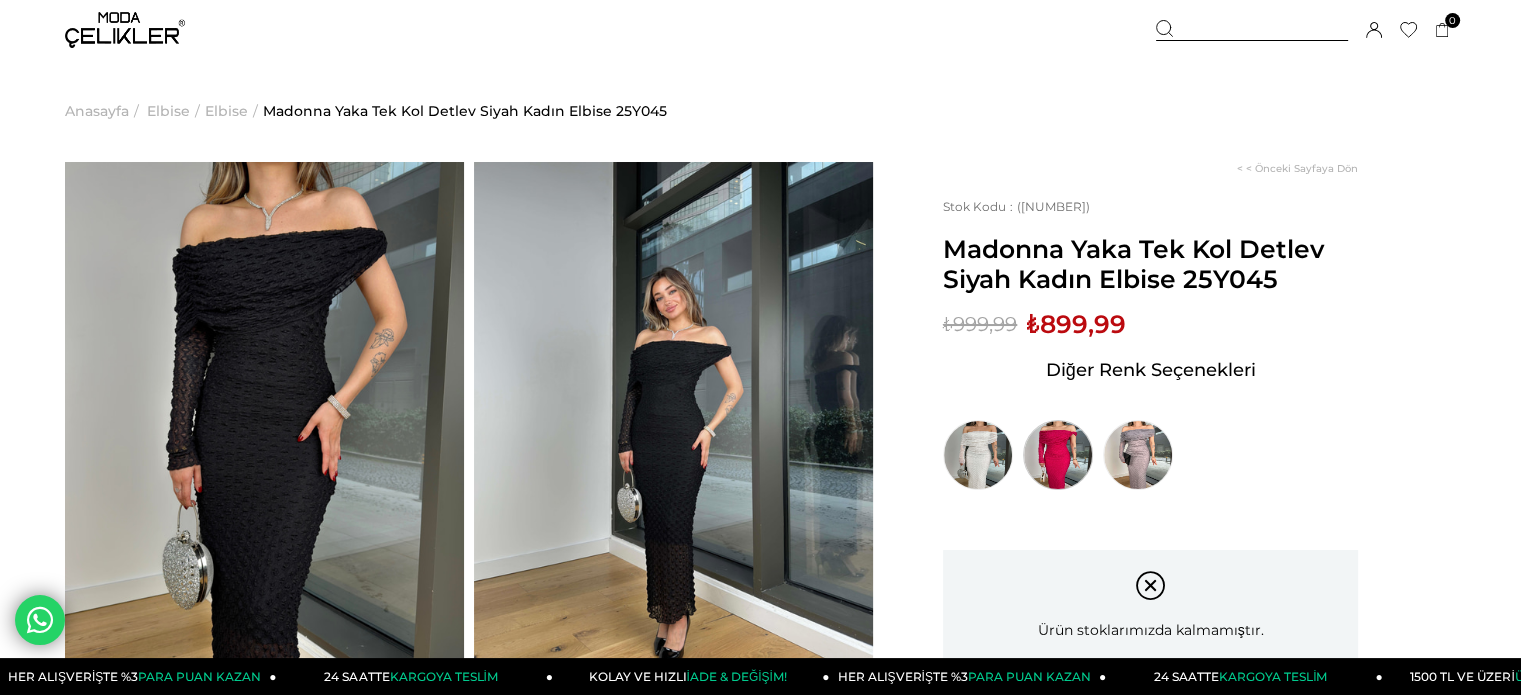 click at bounding box center [1058, 455] 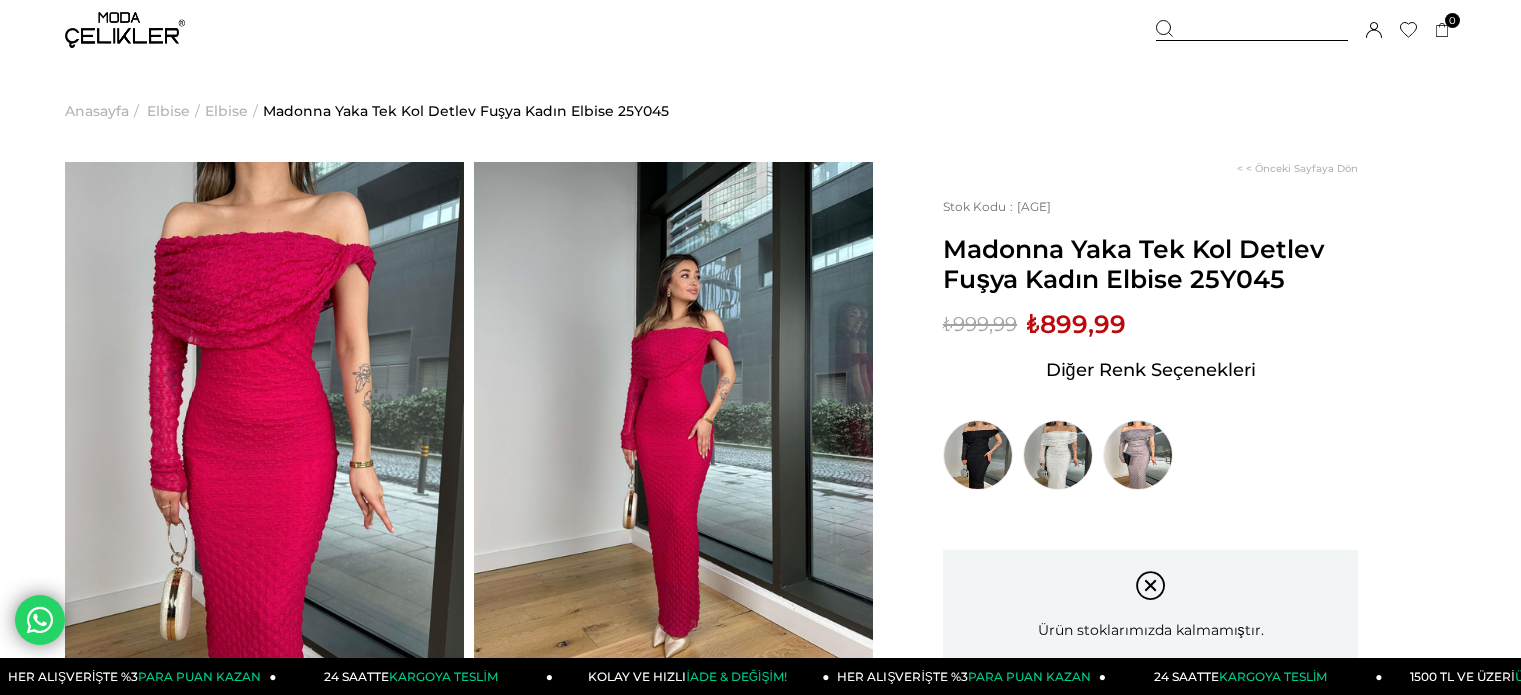 scroll, scrollTop: 0, scrollLeft: 0, axis: both 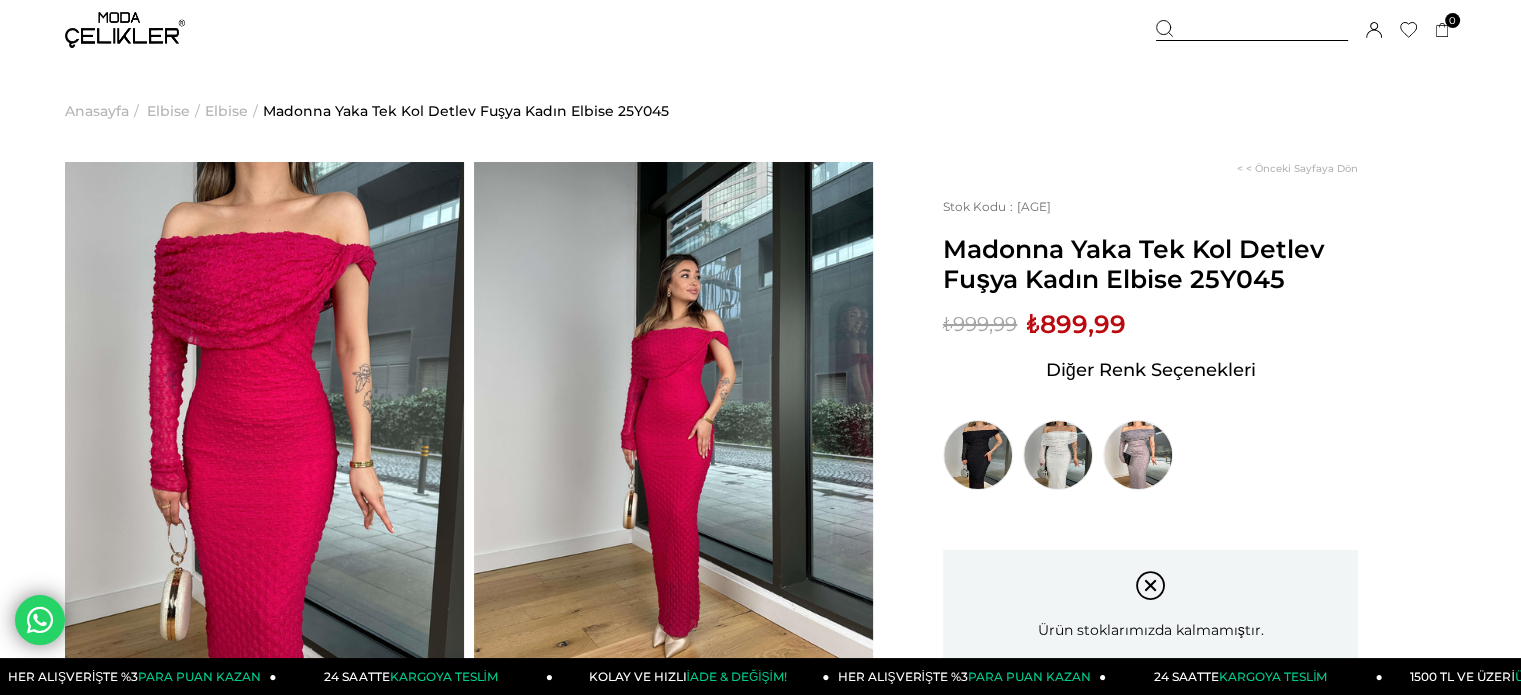 click at bounding box center [1138, 455] 